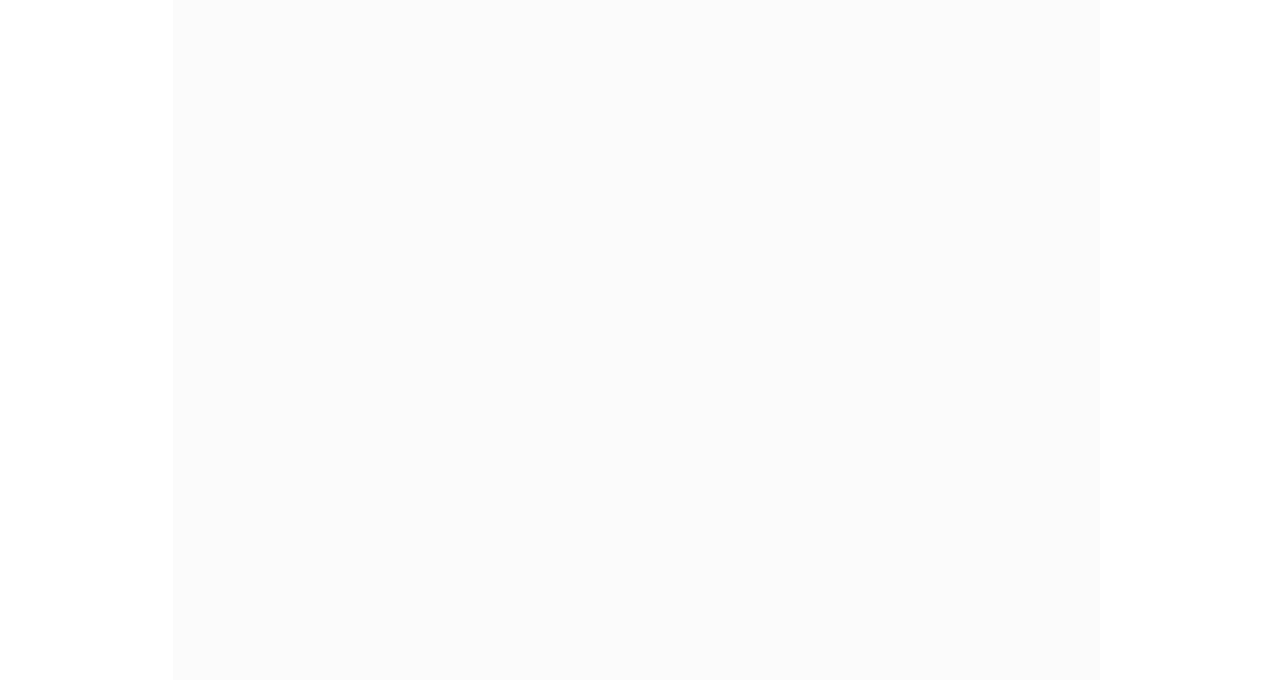 scroll, scrollTop: 0, scrollLeft: 0, axis: both 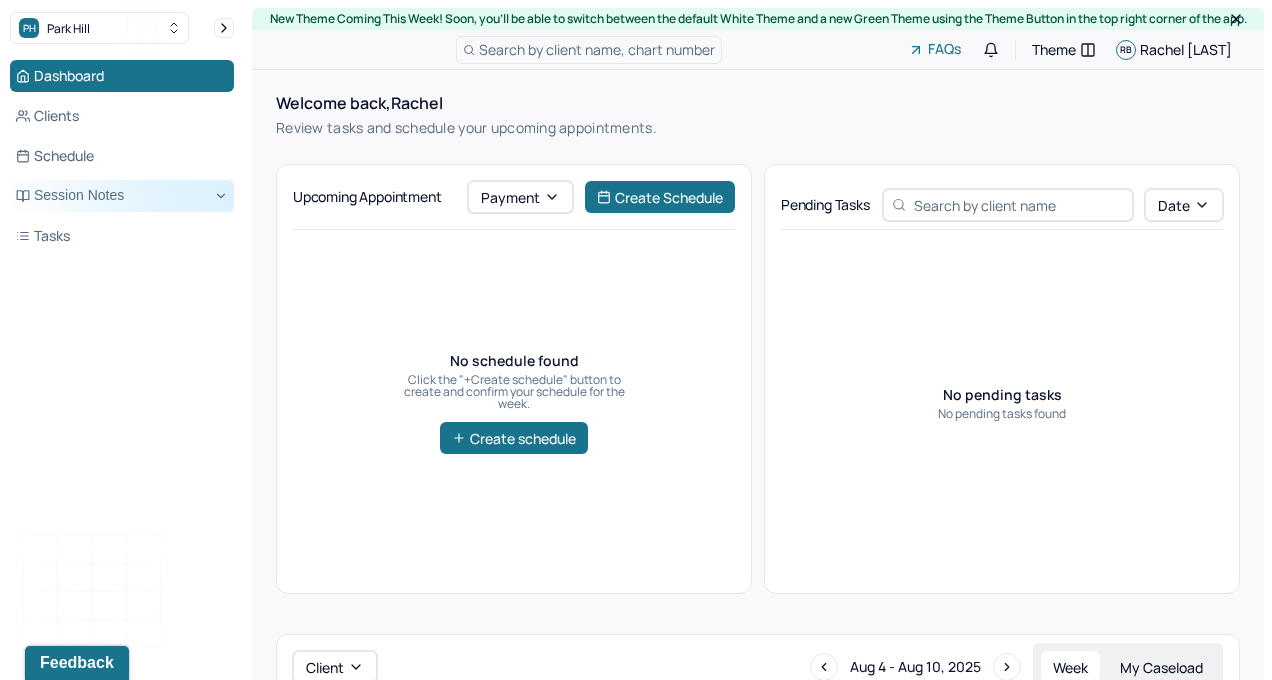 click on "Session Notes" at bounding box center (122, 196) 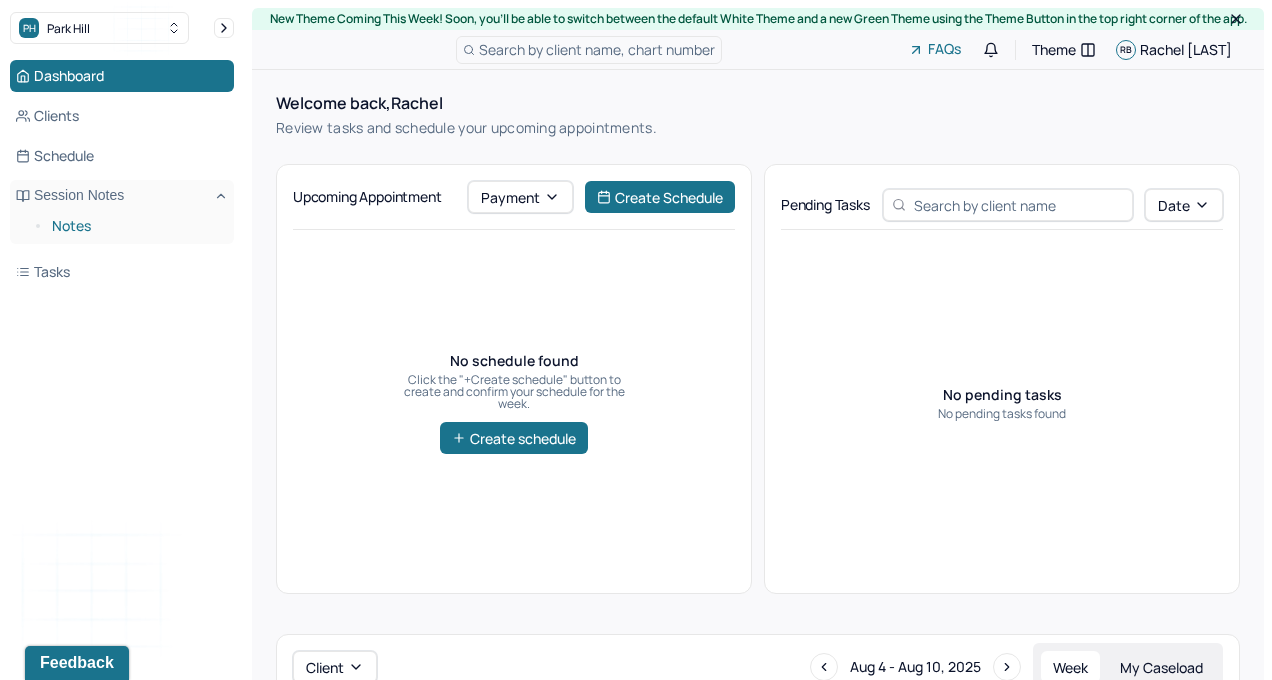 click on "Notes" at bounding box center (135, 226) 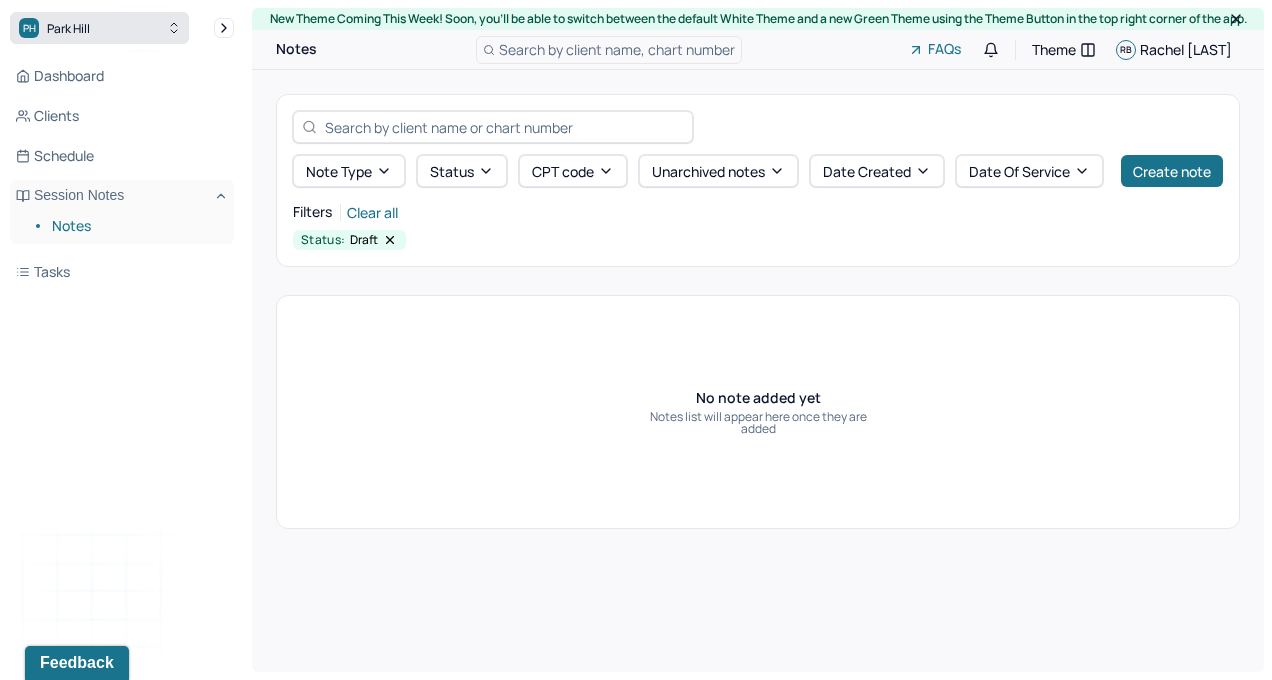 click on "PH Park Hill" at bounding box center (99, 28) 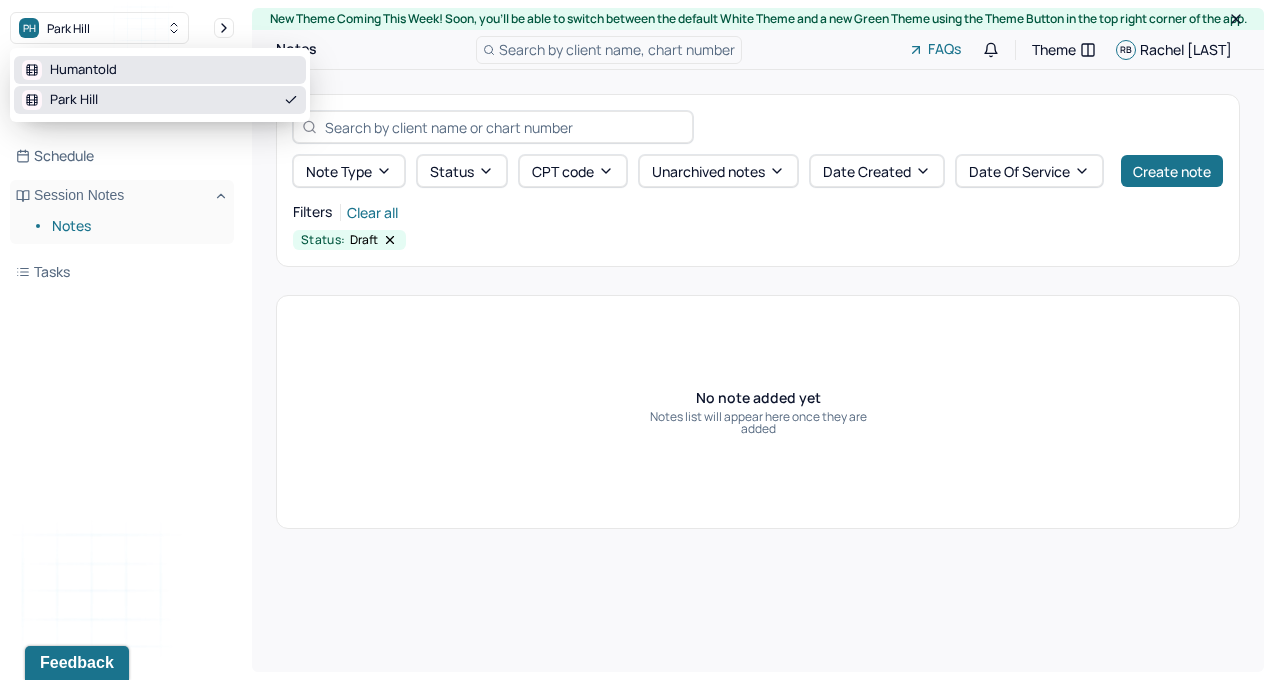 click on "Humantold" at bounding box center (83, 70) 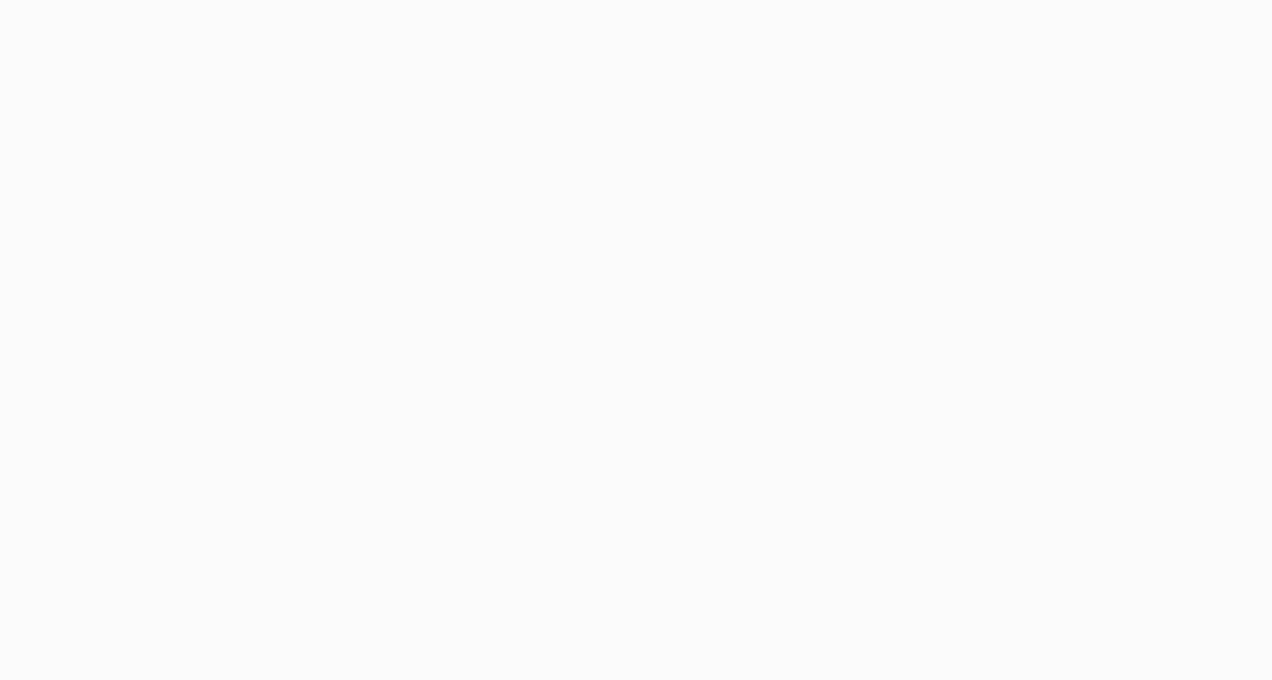 scroll, scrollTop: 0, scrollLeft: 0, axis: both 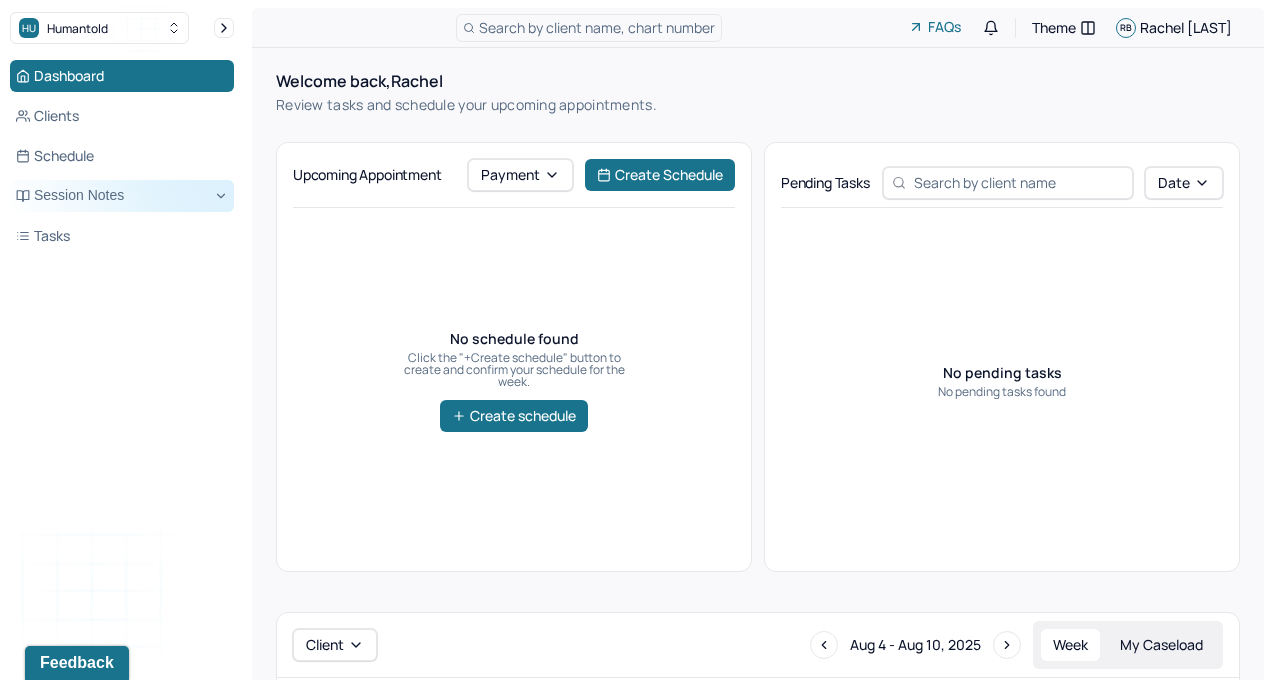 click on "Session Notes" at bounding box center (122, 196) 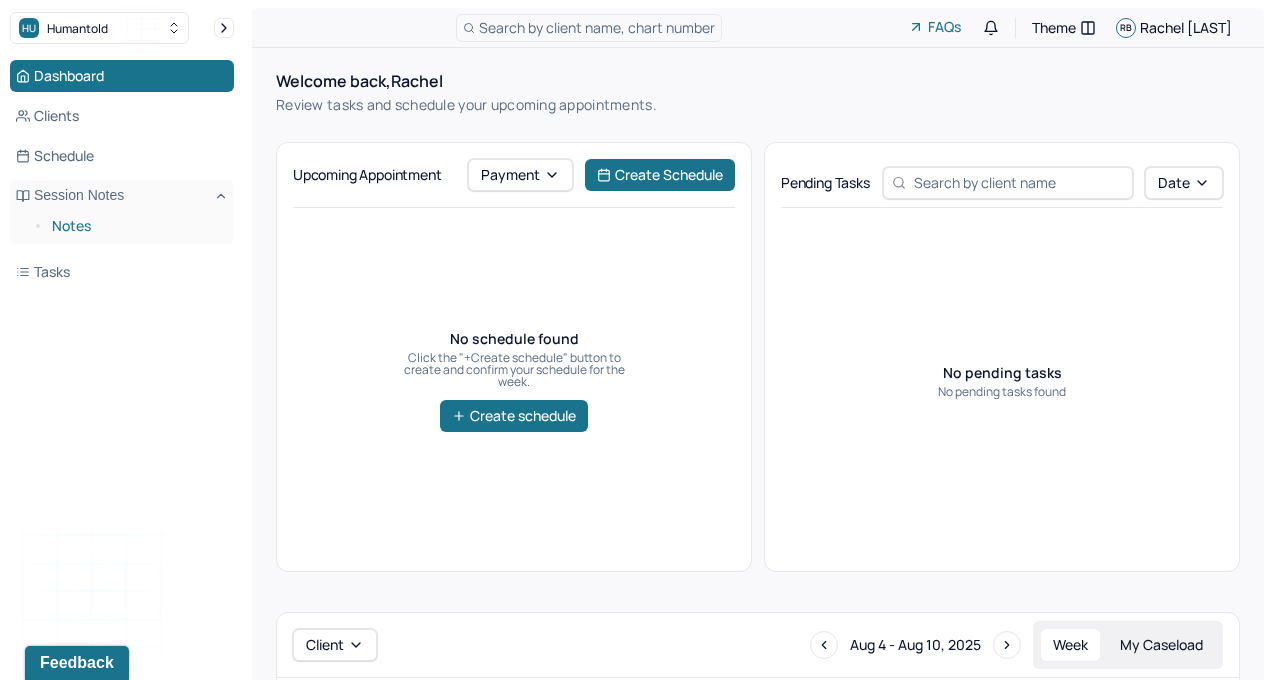 click on "Notes" at bounding box center (135, 226) 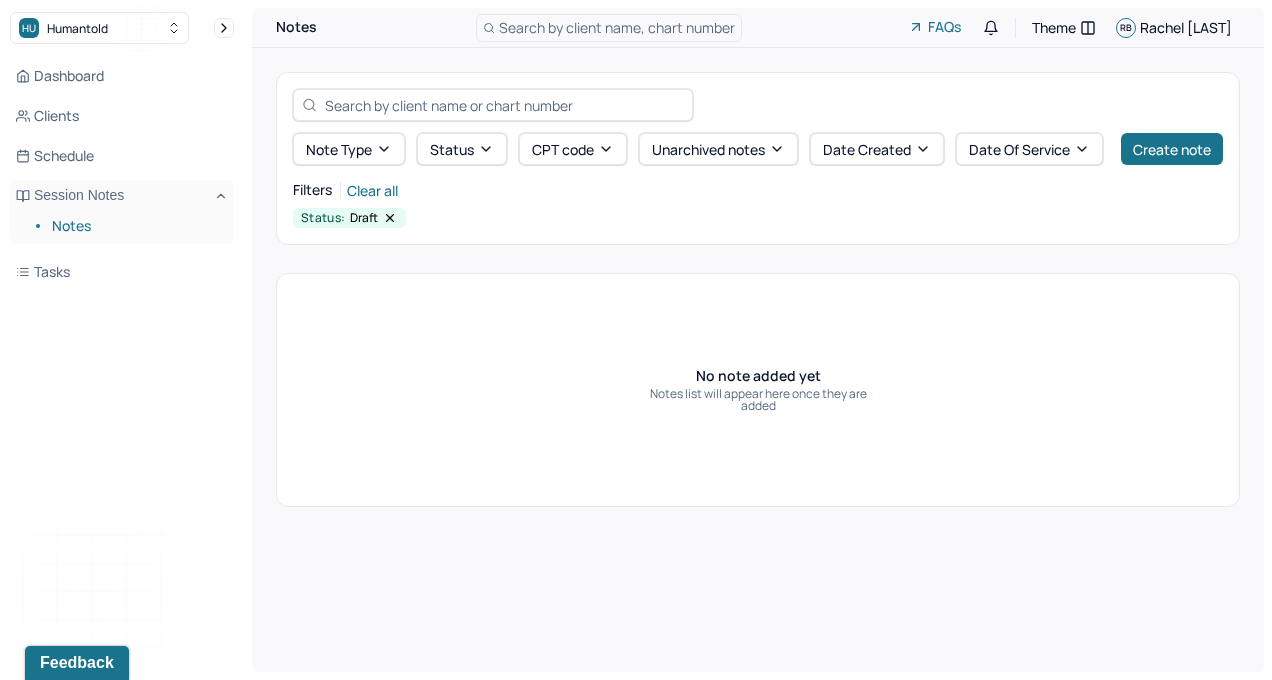 click 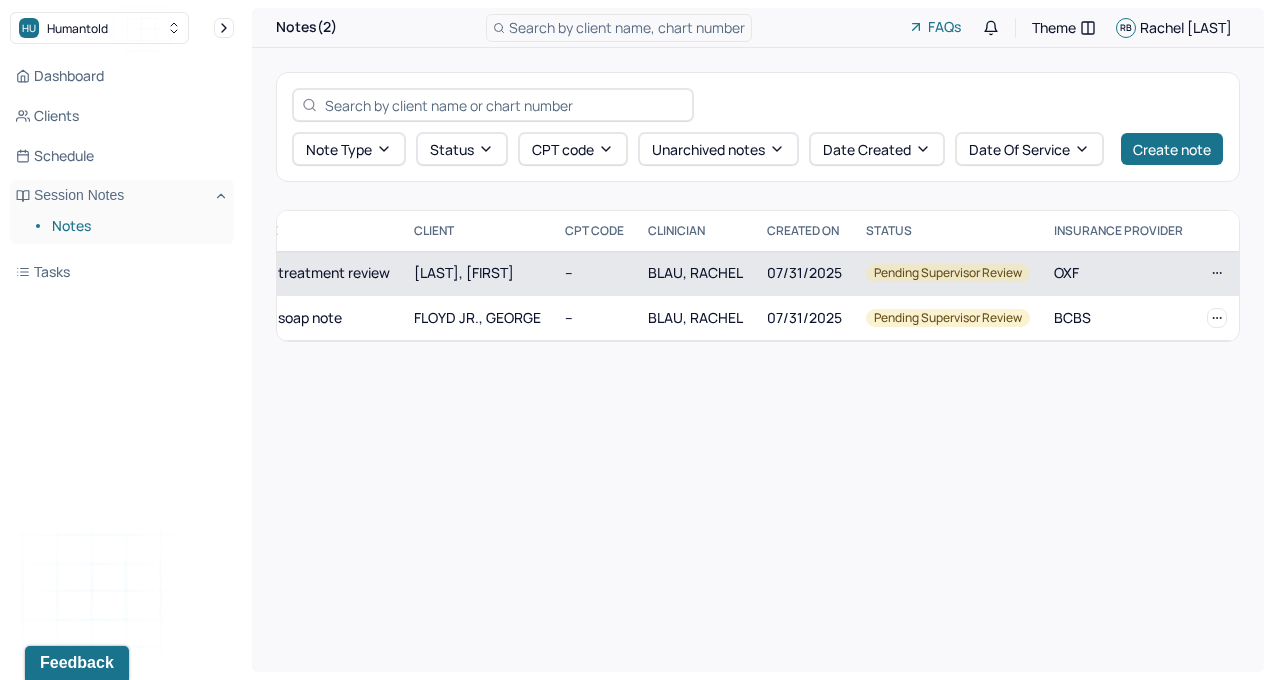 scroll, scrollTop: 0, scrollLeft: 0, axis: both 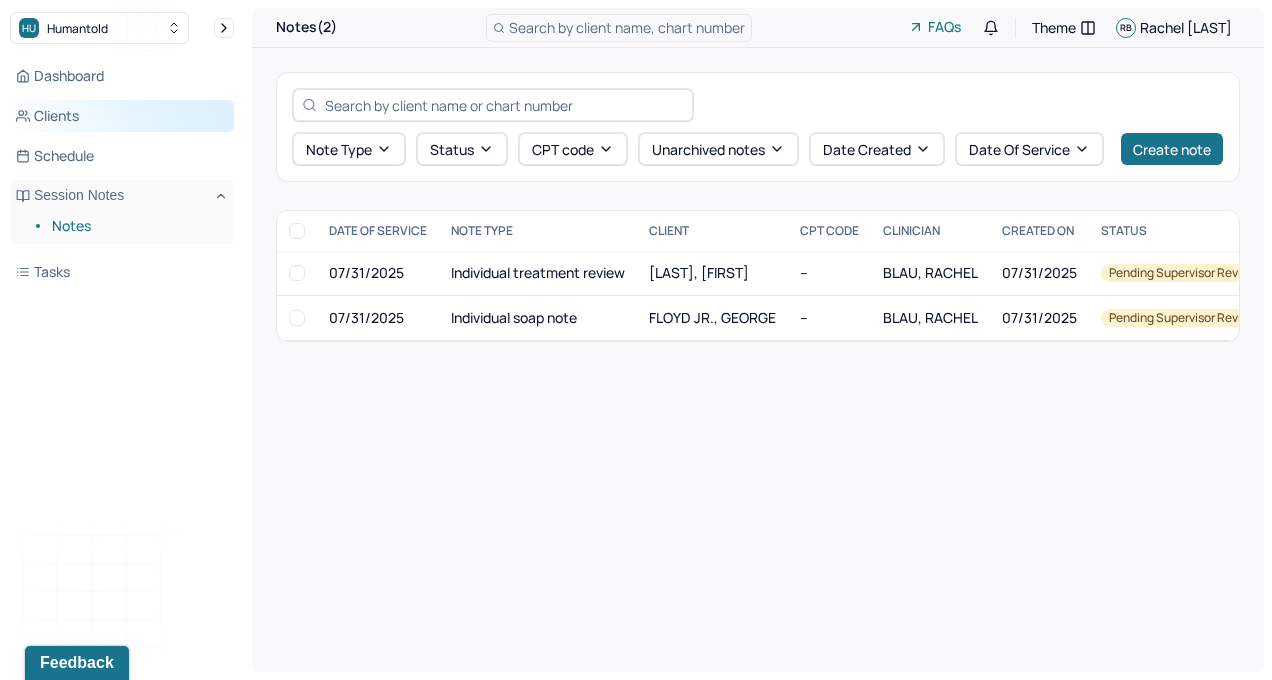click on "Clients" at bounding box center [122, 116] 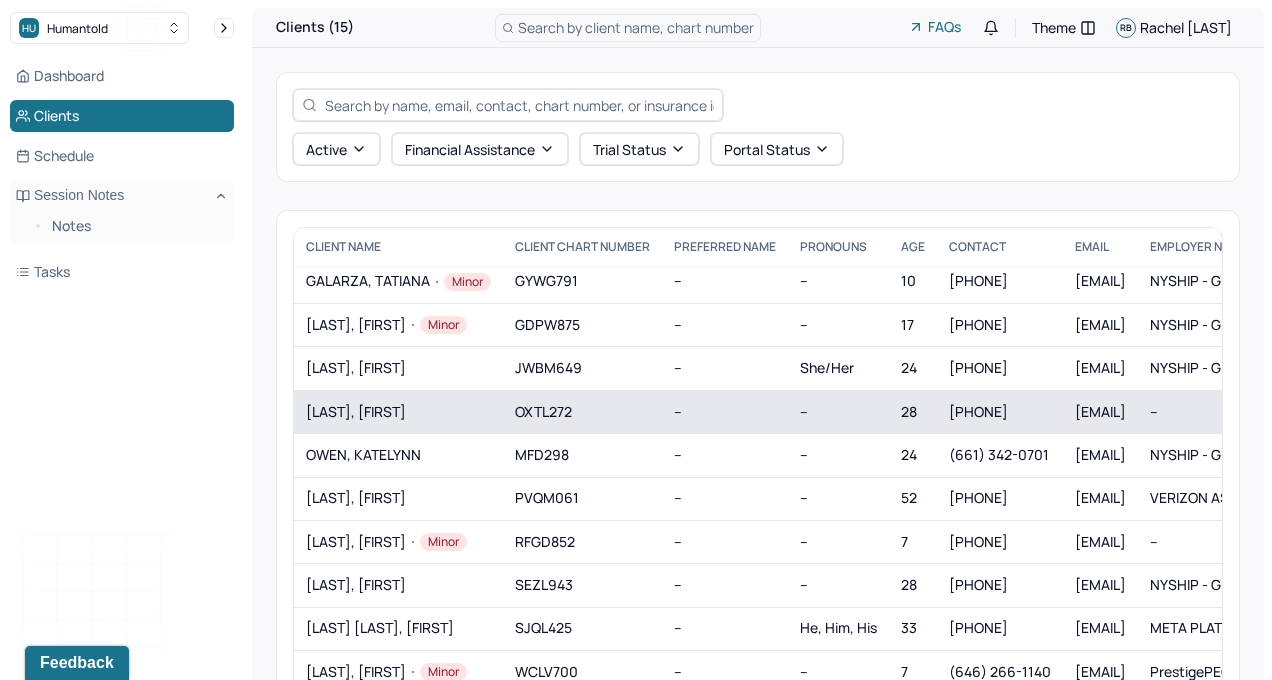 scroll, scrollTop: 146, scrollLeft: 0, axis: vertical 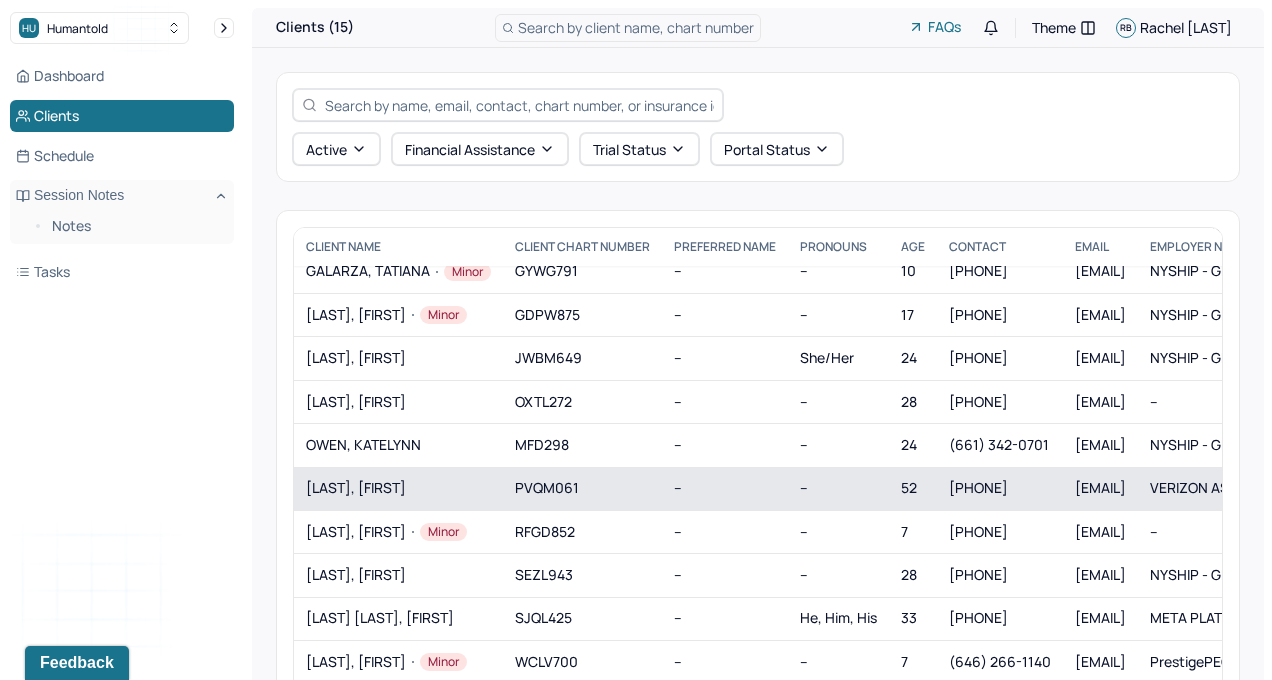 click on "[LAST], [FIRST]" at bounding box center (398, 488) 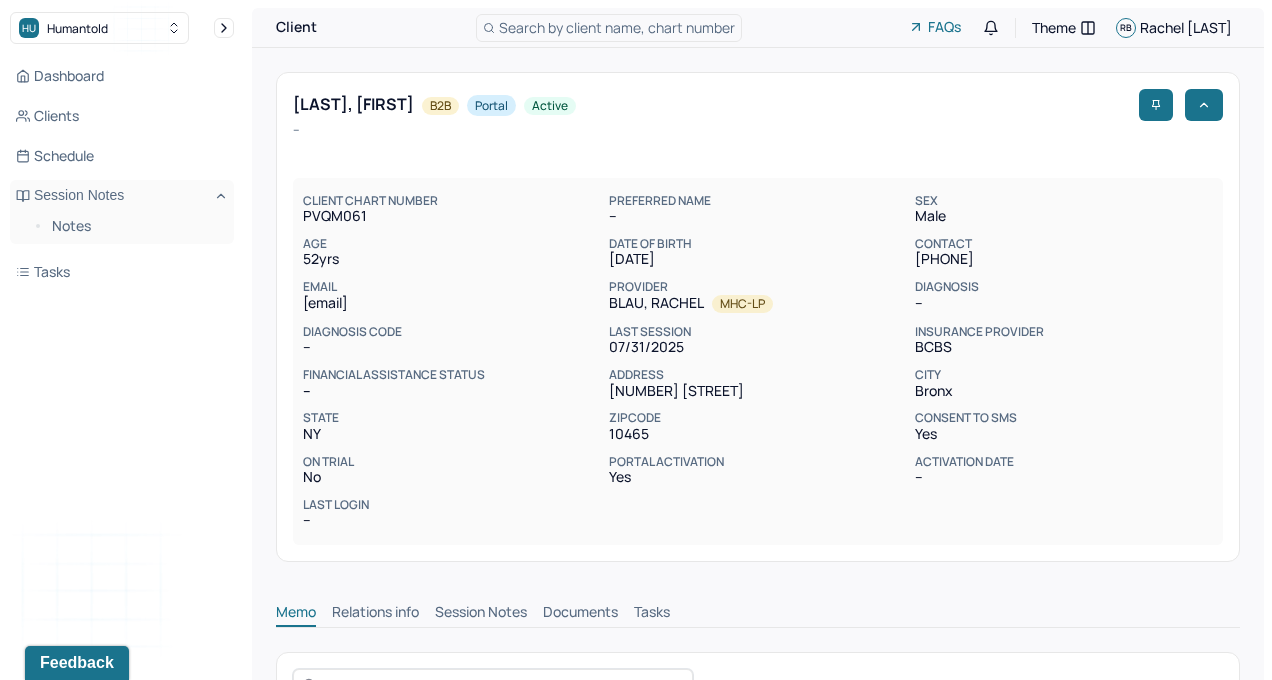 click on "Session Notes" at bounding box center (481, 614) 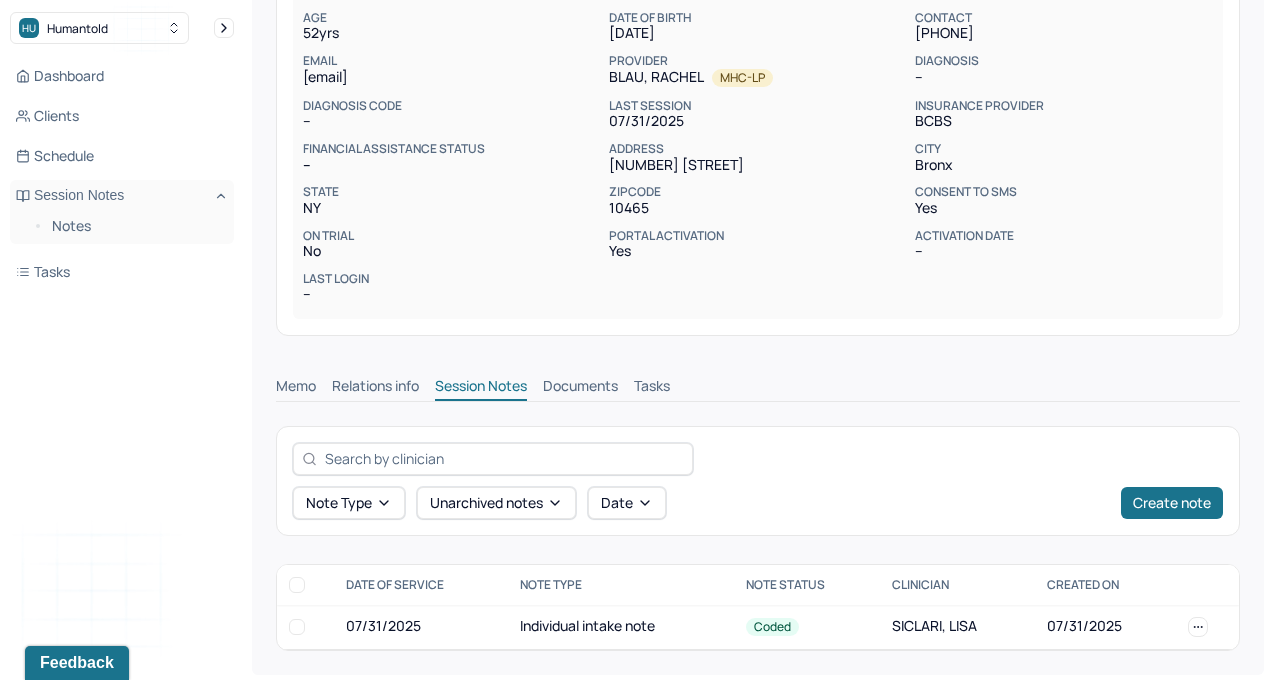 click on "07/31/2025" at bounding box center (421, 627) 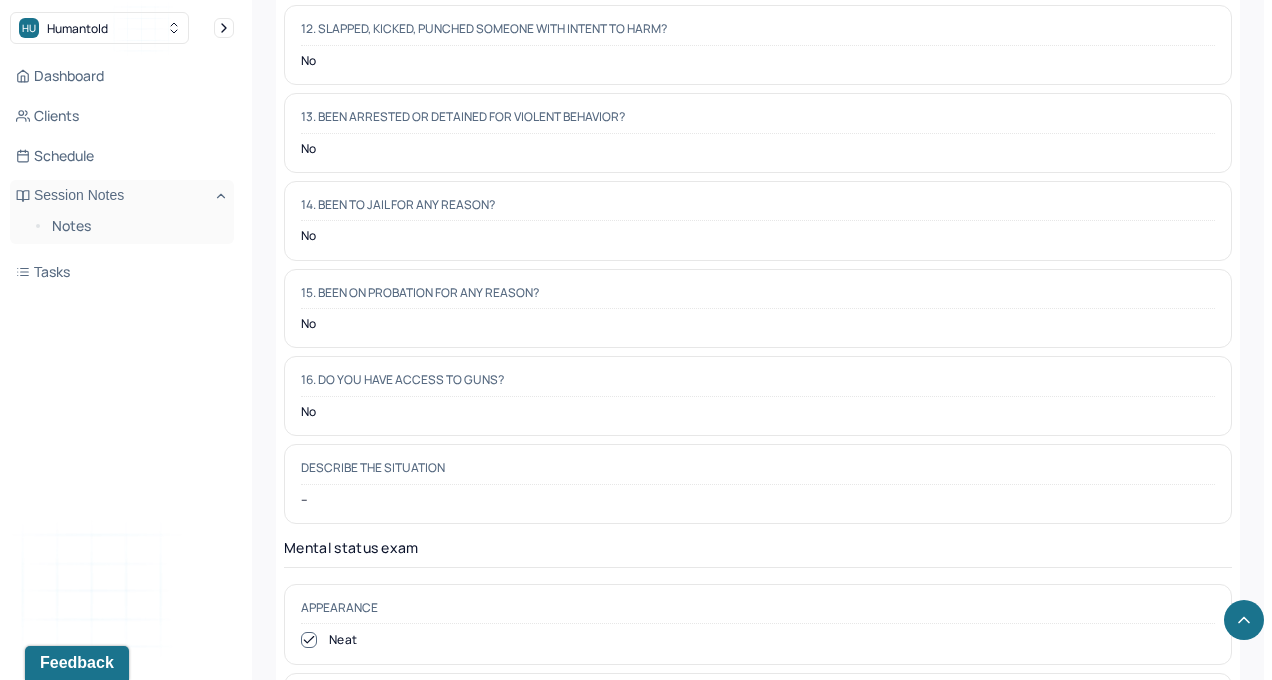 scroll, scrollTop: 6305, scrollLeft: 0, axis: vertical 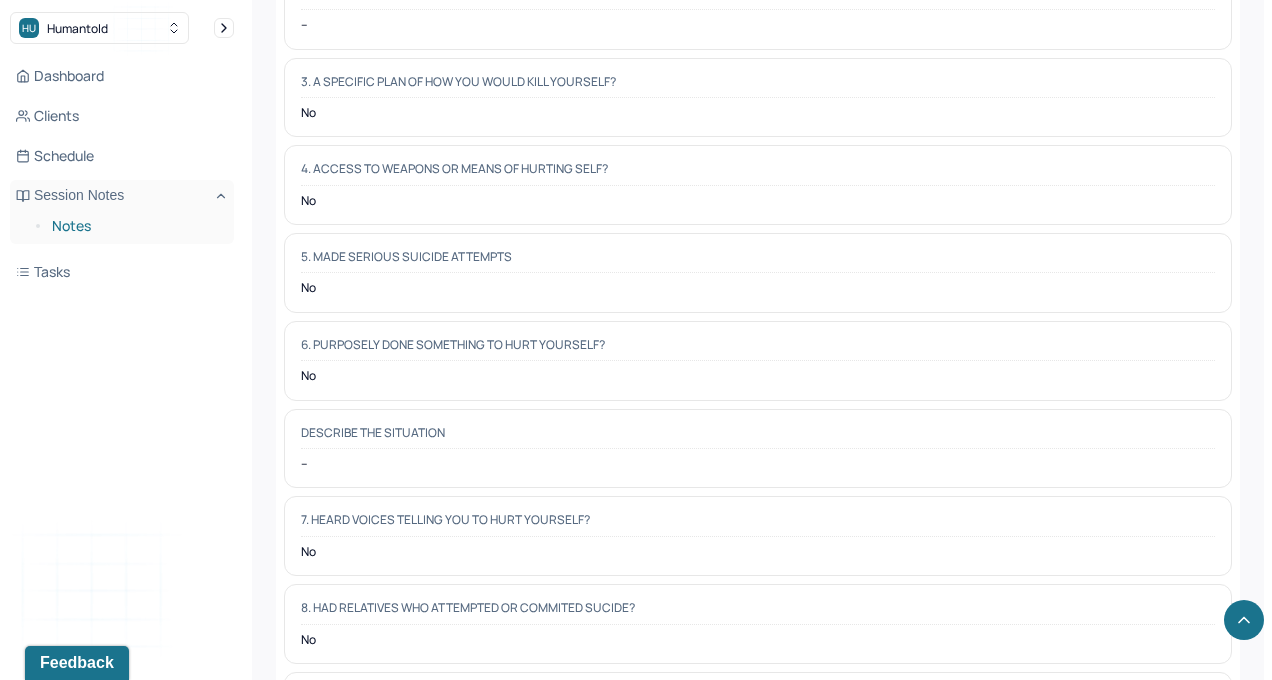 click on "Notes" at bounding box center [135, 226] 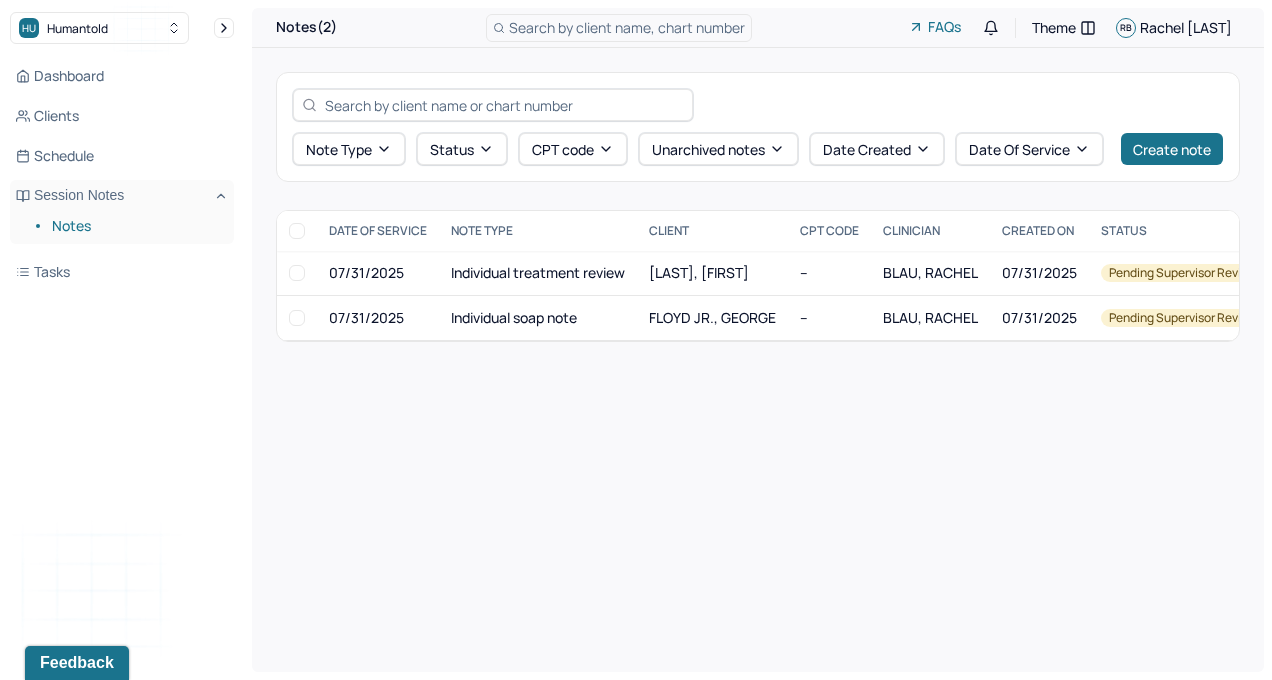 scroll, scrollTop: 0, scrollLeft: 0, axis: both 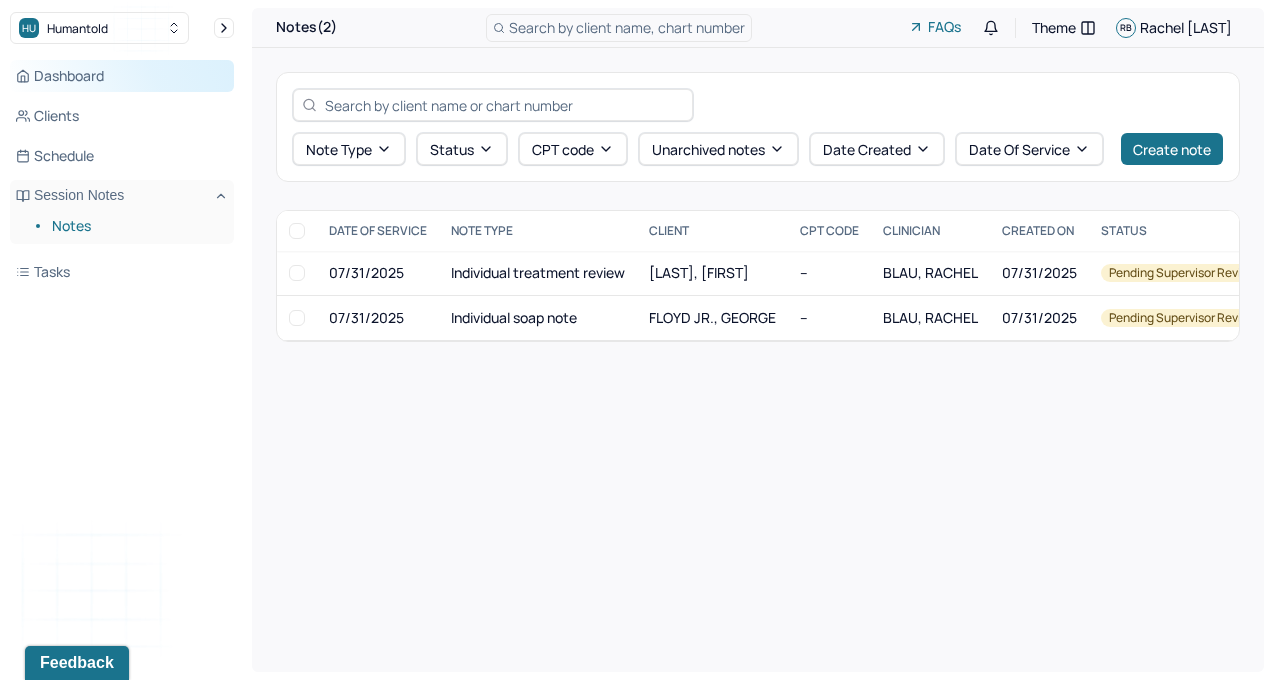 click on "Dashboard" at bounding box center (122, 76) 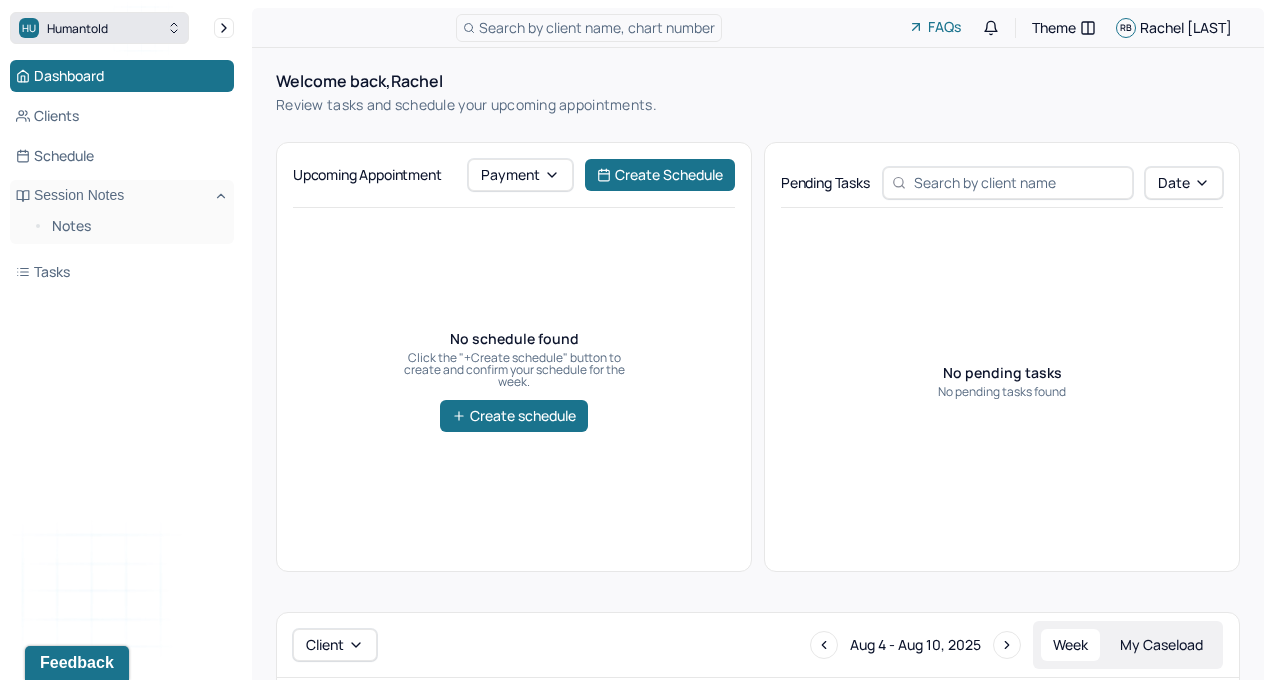 click on "HU Humantold" at bounding box center [99, 28] 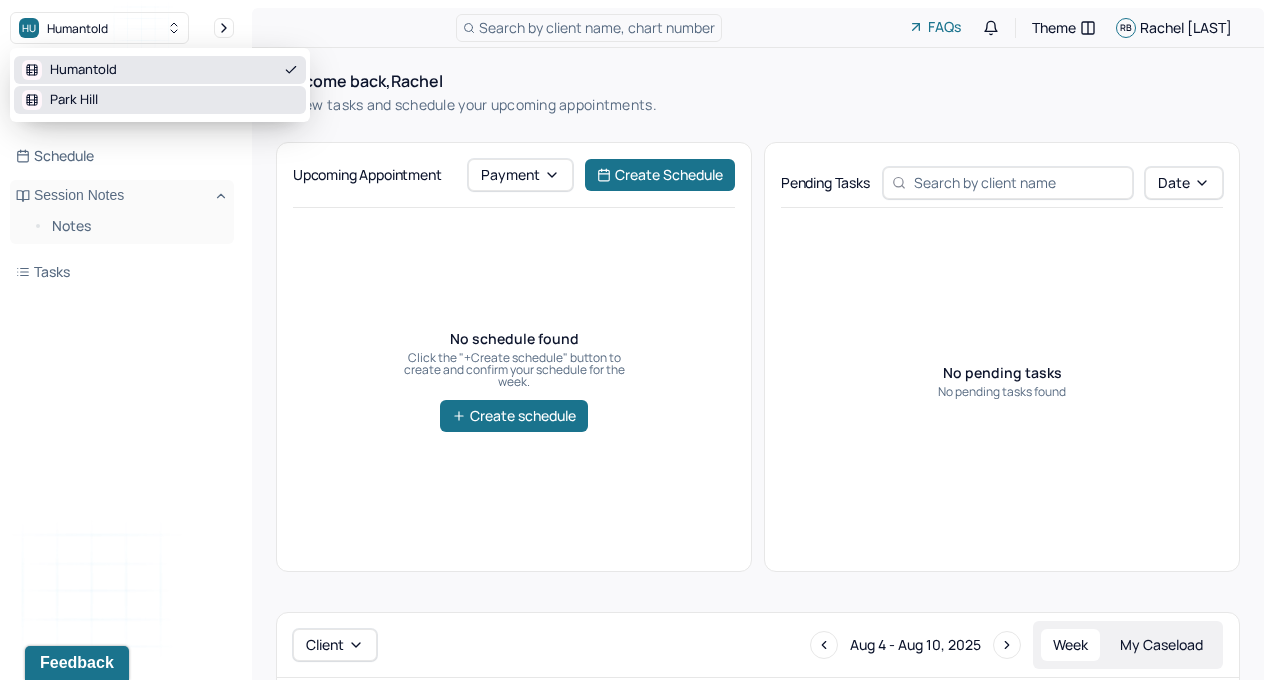 click on "Park Hill" at bounding box center (74, 100) 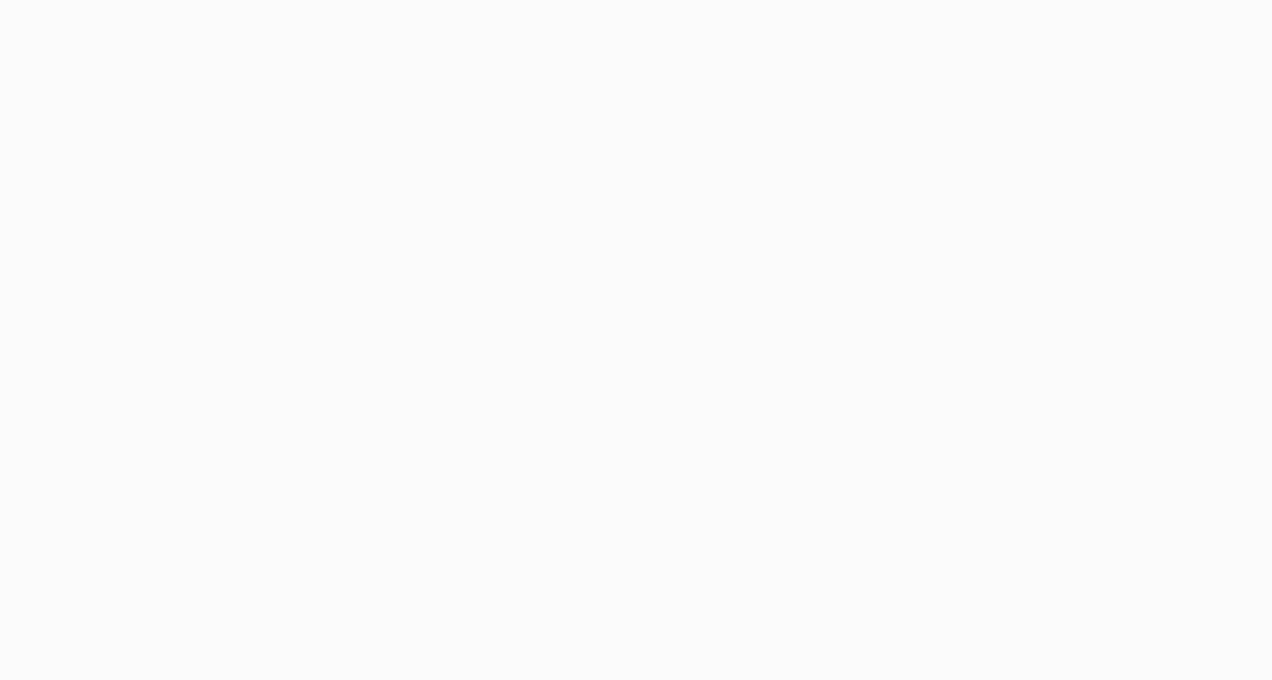 scroll, scrollTop: 0, scrollLeft: 0, axis: both 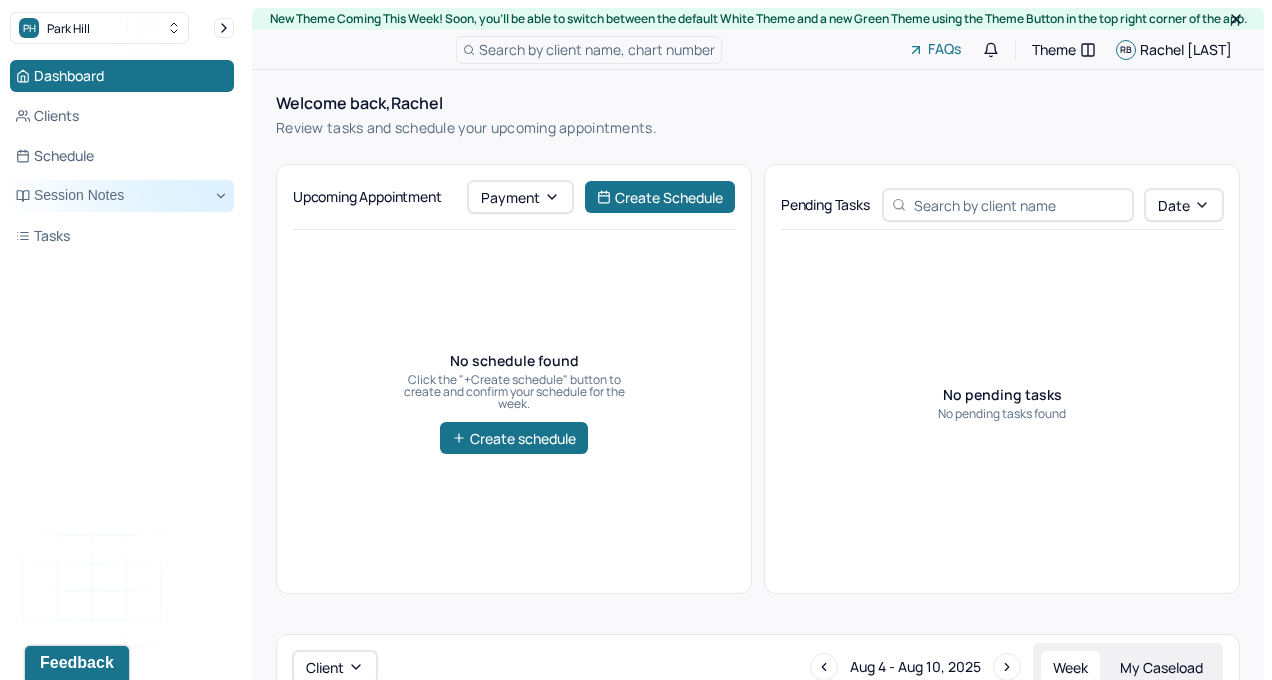 click on "Session Notes" at bounding box center [122, 196] 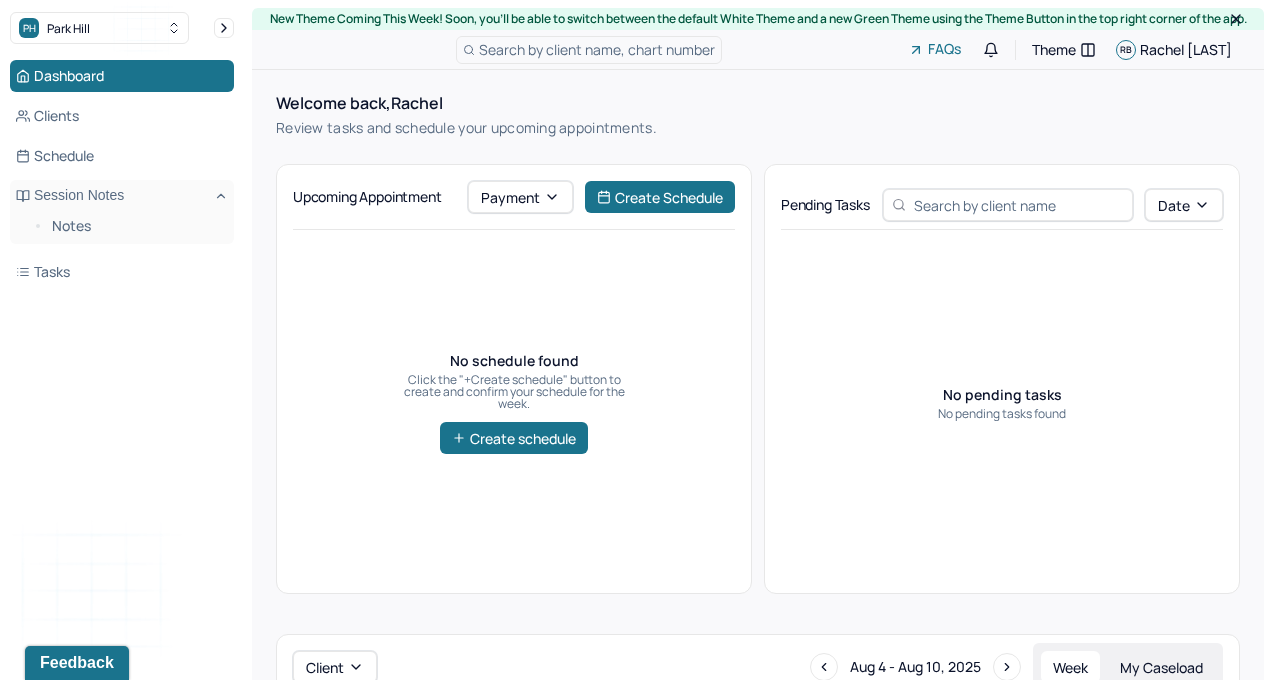 click on "Dashboard Clients Schedule Session Notes Notes Tasks" at bounding box center (122, 174) 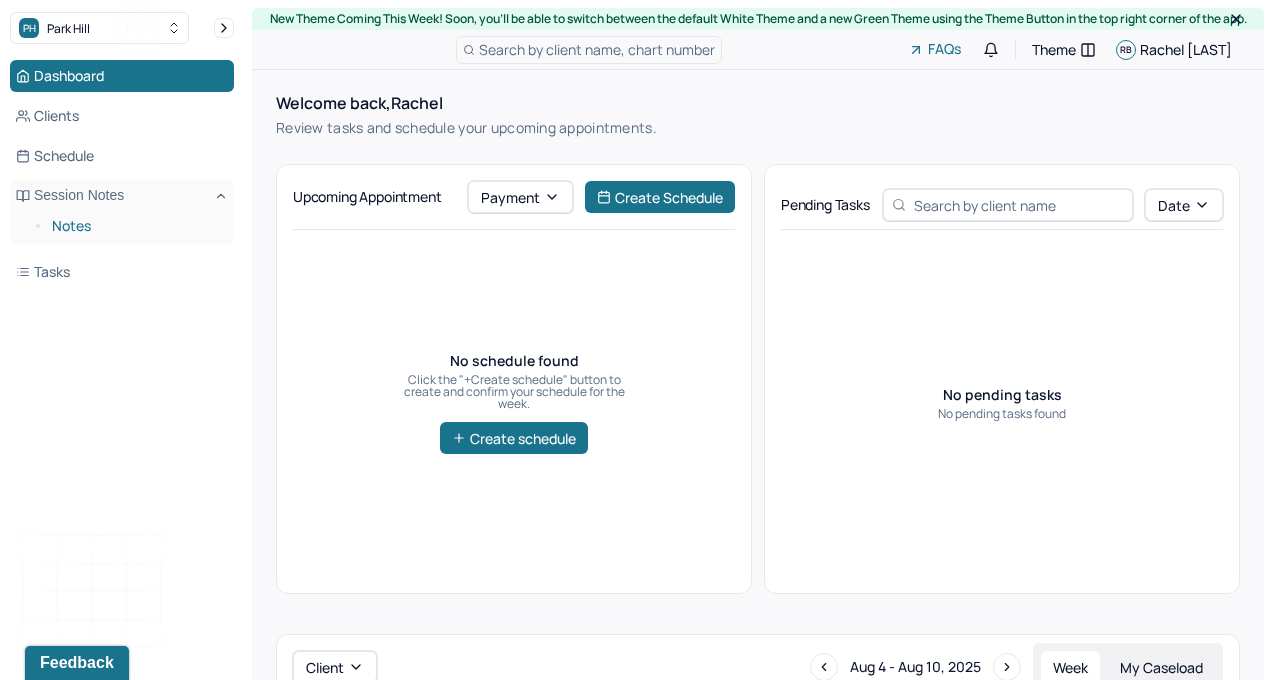 click on "Notes" at bounding box center (135, 226) 